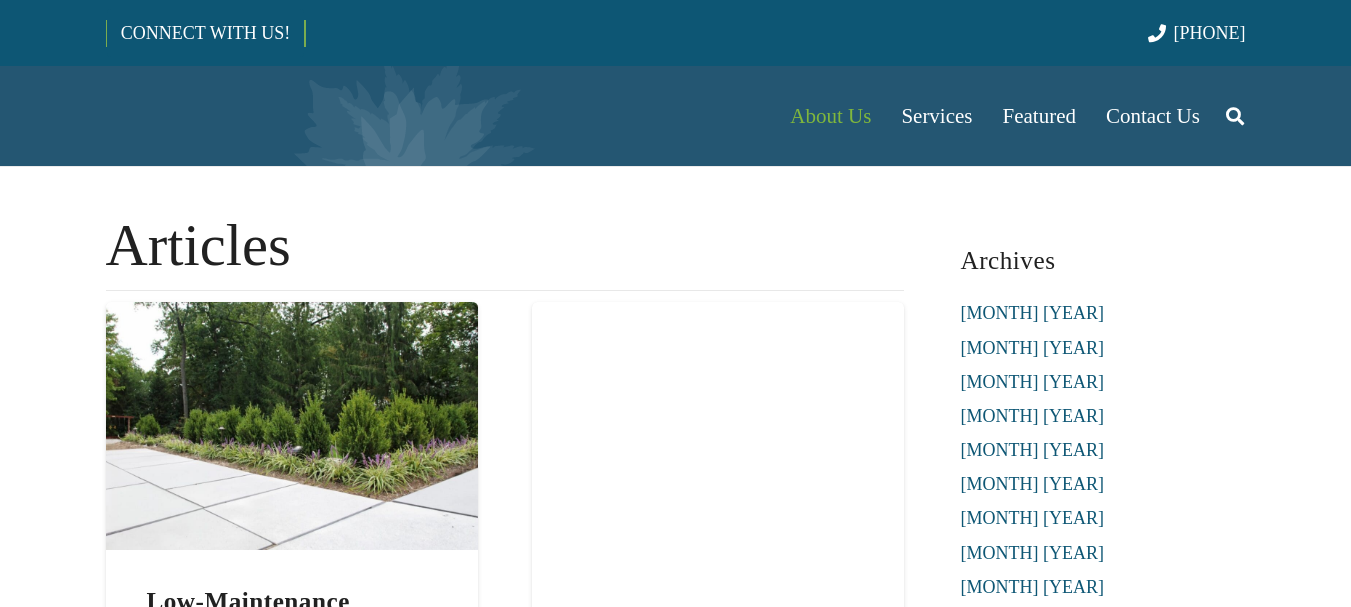 scroll, scrollTop: 0, scrollLeft: 0, axis: both 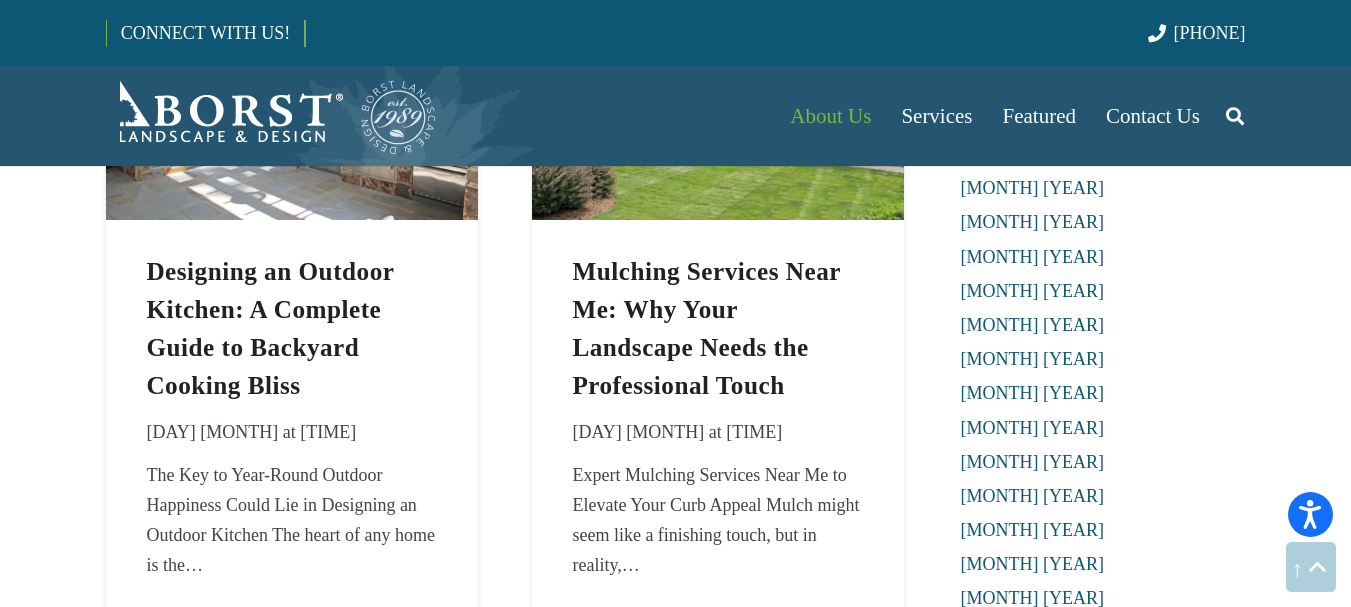 drag, startPoint x: 1358, startPoint y: 36, endPoint x: 1362, endPoint y: 227, distance: 191.04189 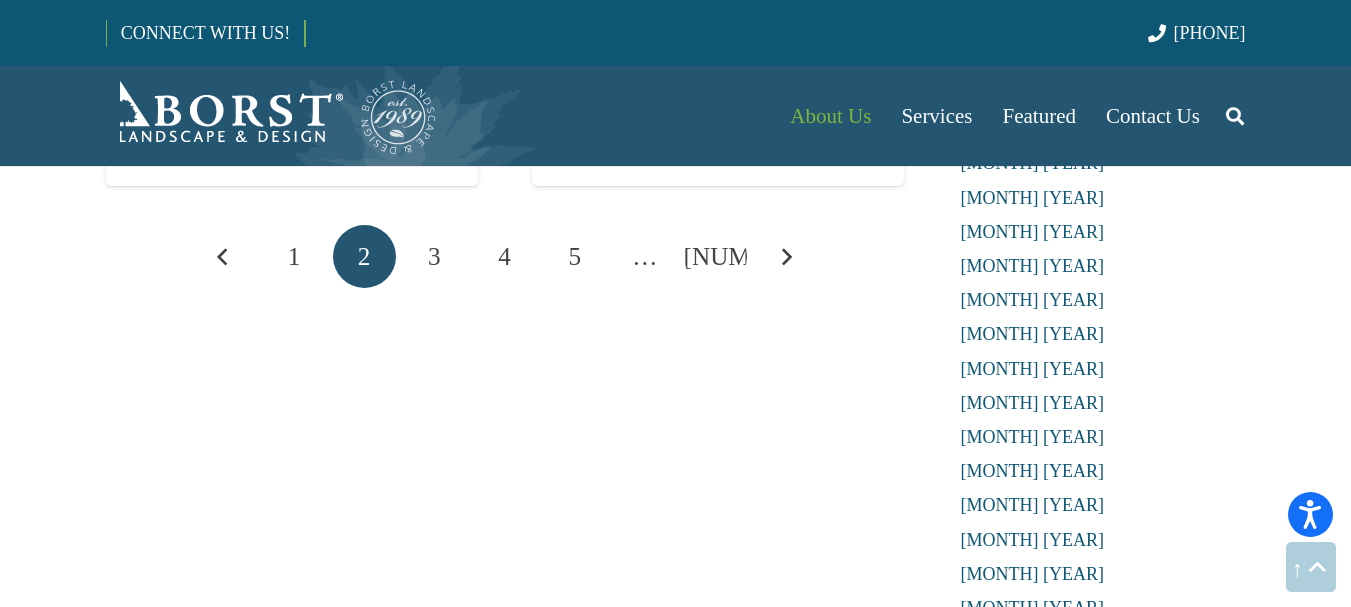 scroll, scrollTop: 3654, scrollLeft: 0, axis: vertical 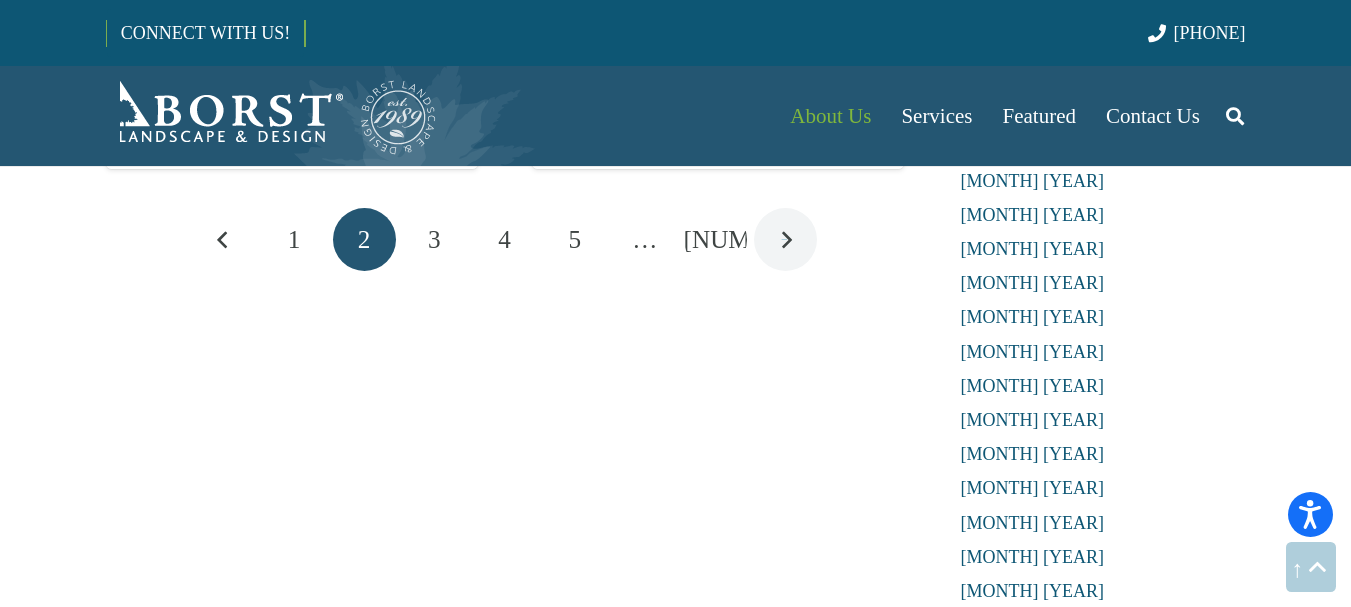 click on "Next" at bounding box center (785, 239) 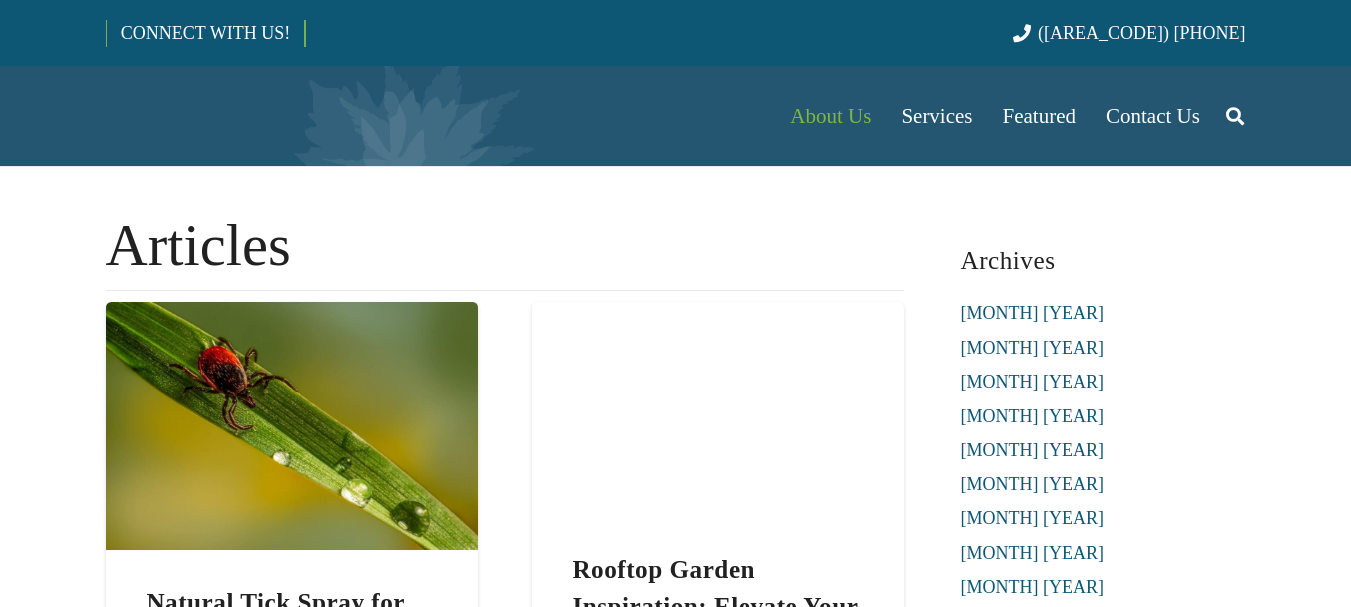 scroll, scrollTop: 0, scrollLeft: 0, axis: both 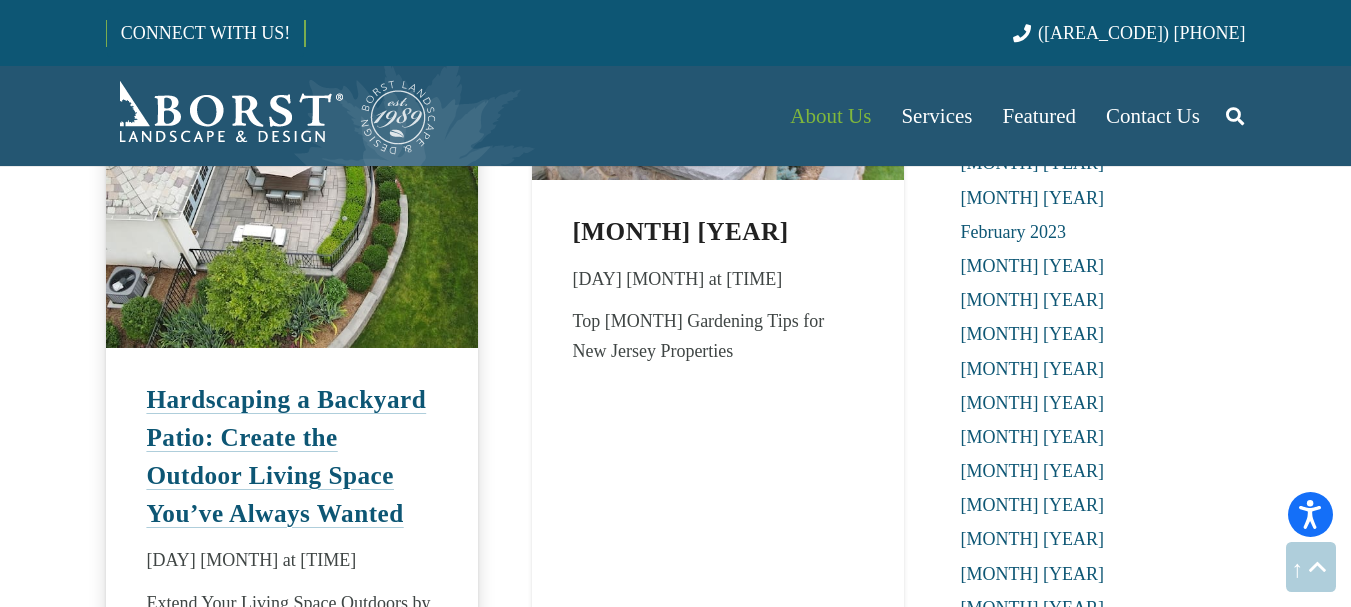 click on "Hardscaping a Backyard Patio: Create the Outdoor Living Space You’ve Always Wanted" at bounding box center (286, 456) 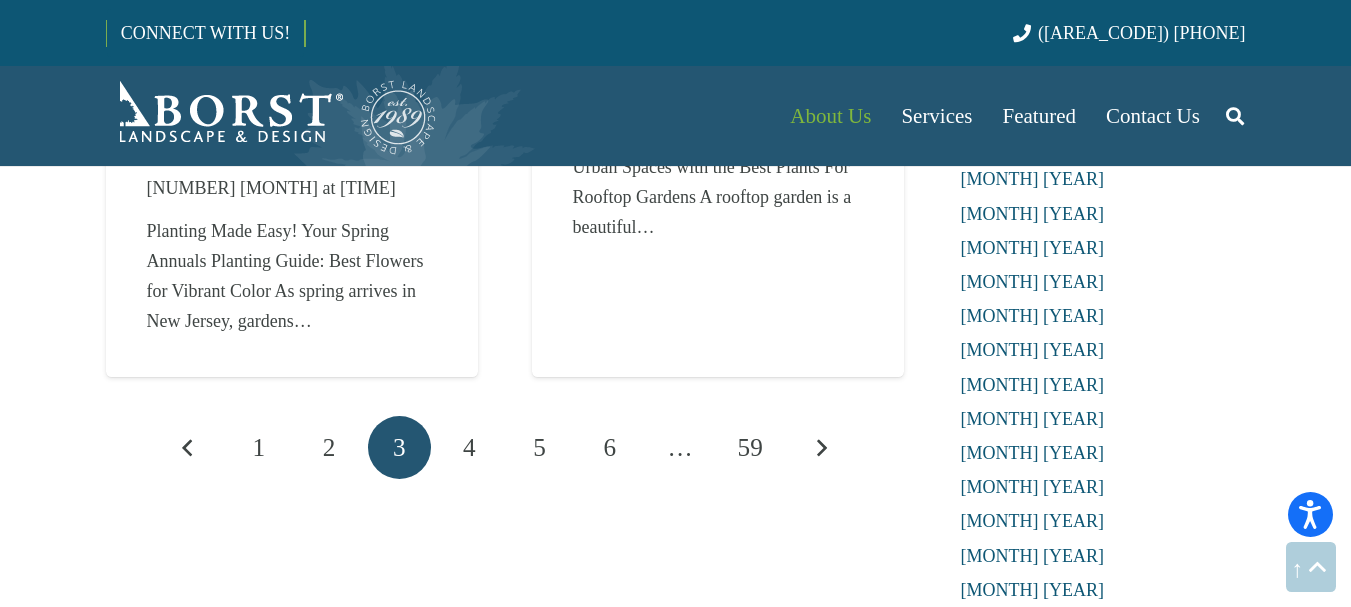 scroll, scrollTop: 3671, scrollLeft: 0, axis: vertical 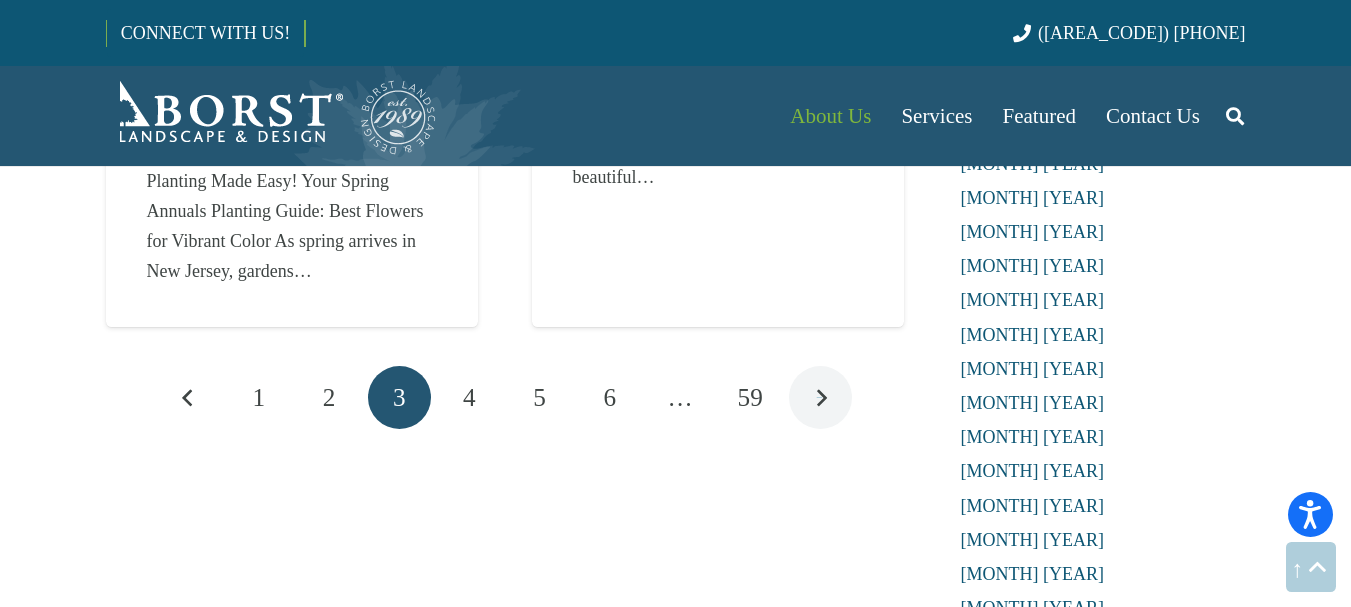 click on "Next" at bounding box center [820, 397] 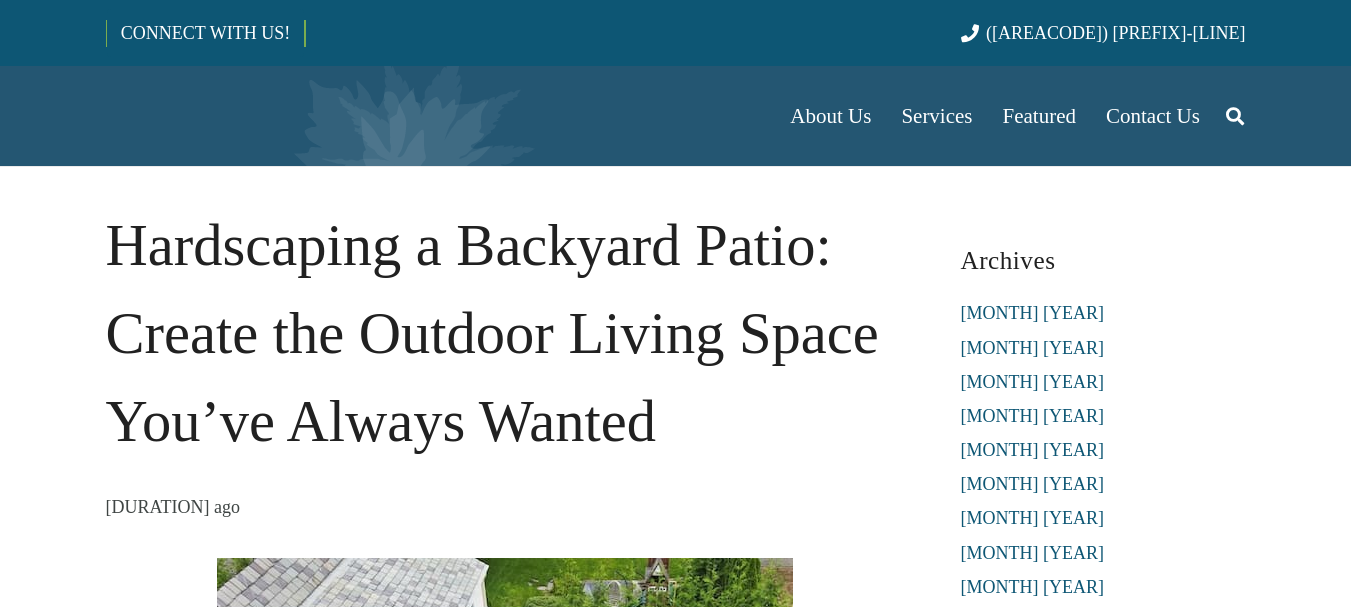 scroll, scrollTop: 0, scrollLeft: 0, axis: both 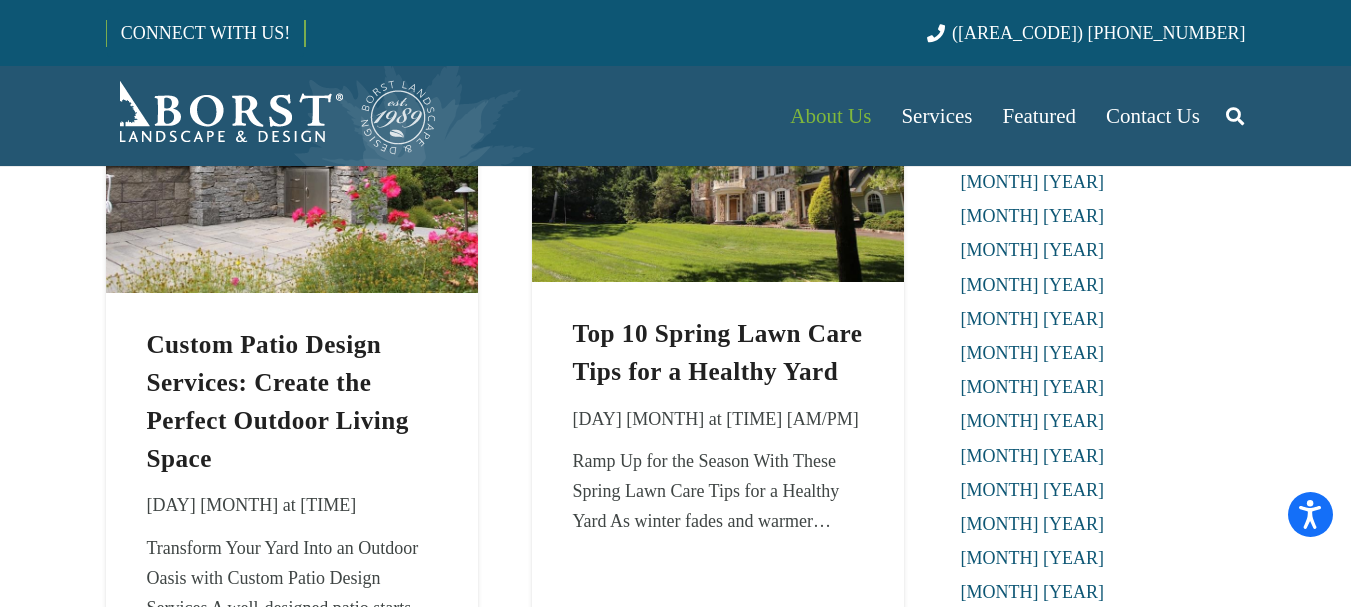 click on "Cookie _hp2_id.* Duration 1 year 1 month Description Cookie _GRECAPTCHA Duration 6 months Description Cookie rc::a Duration Description" at bounding box center [675, 4519] 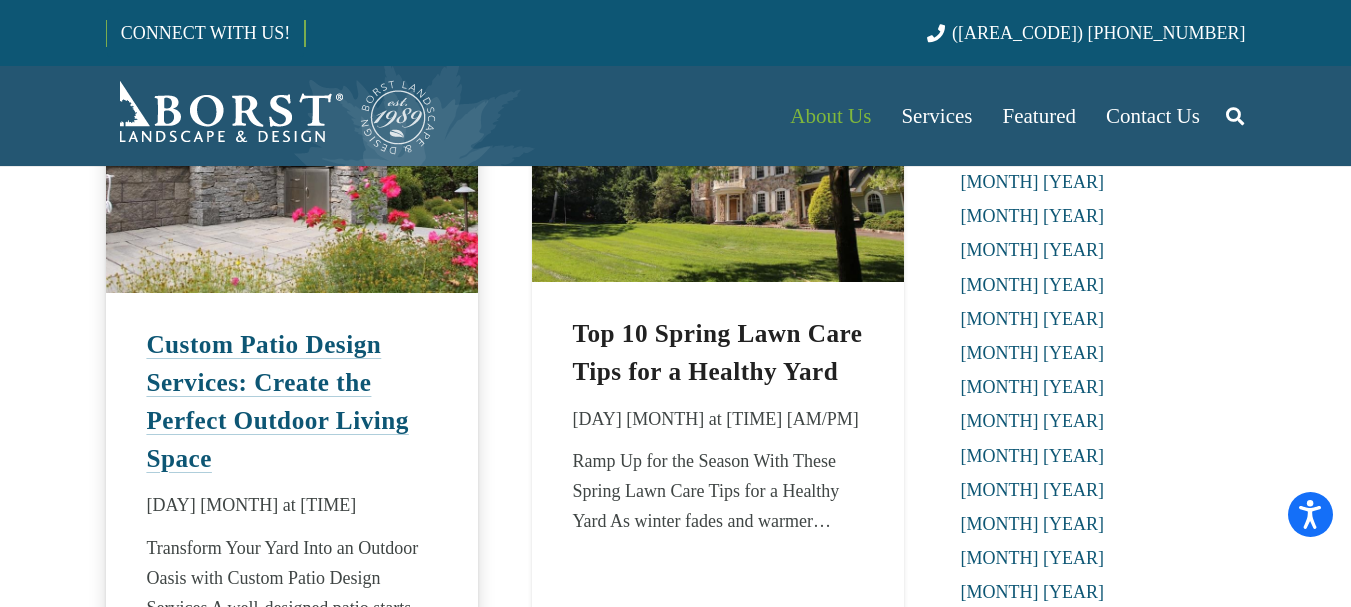 click on "Custom Patio Design Services: Create the Perfect Outdoor Living Space" at bounding box center [277, 401] 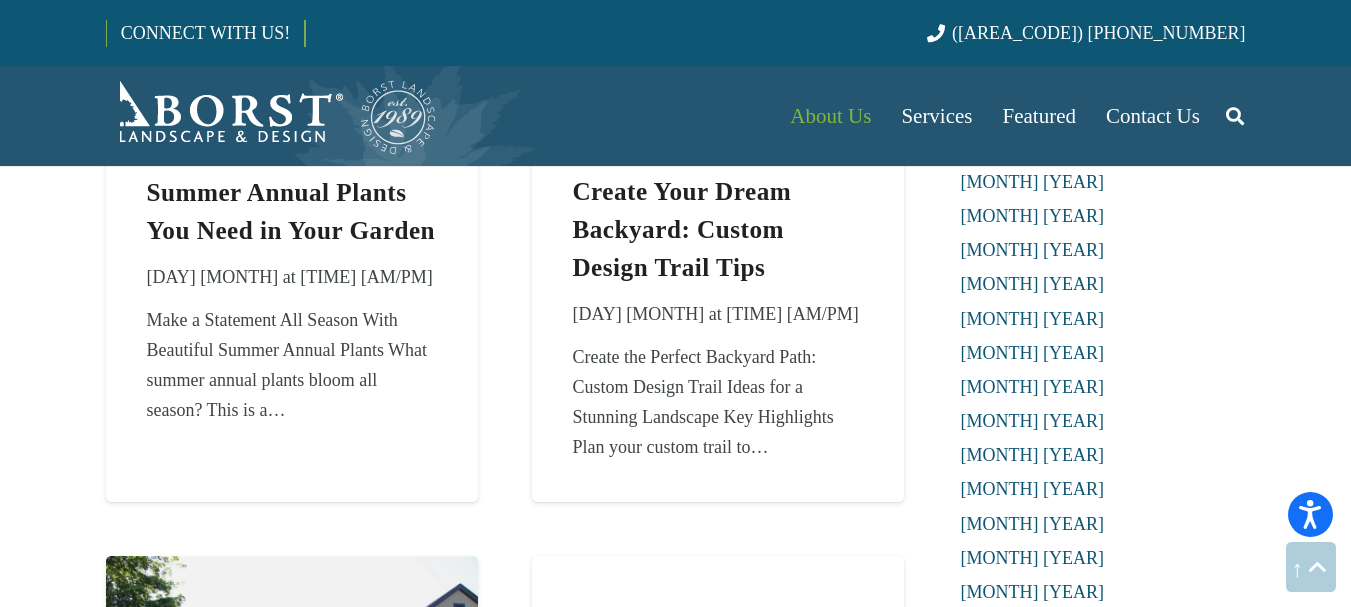 scroll, scrollTop: 1140, scrollLeft: 0, axis: vertical 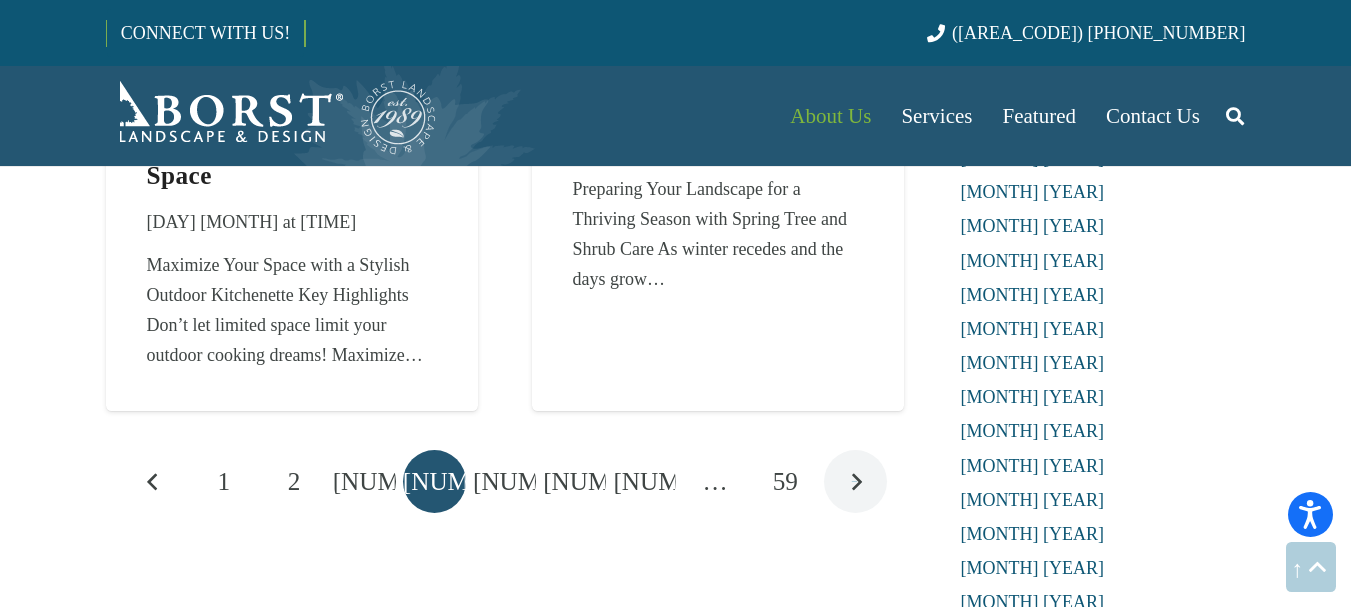 click on "Next" at bounding box center [855, 481] 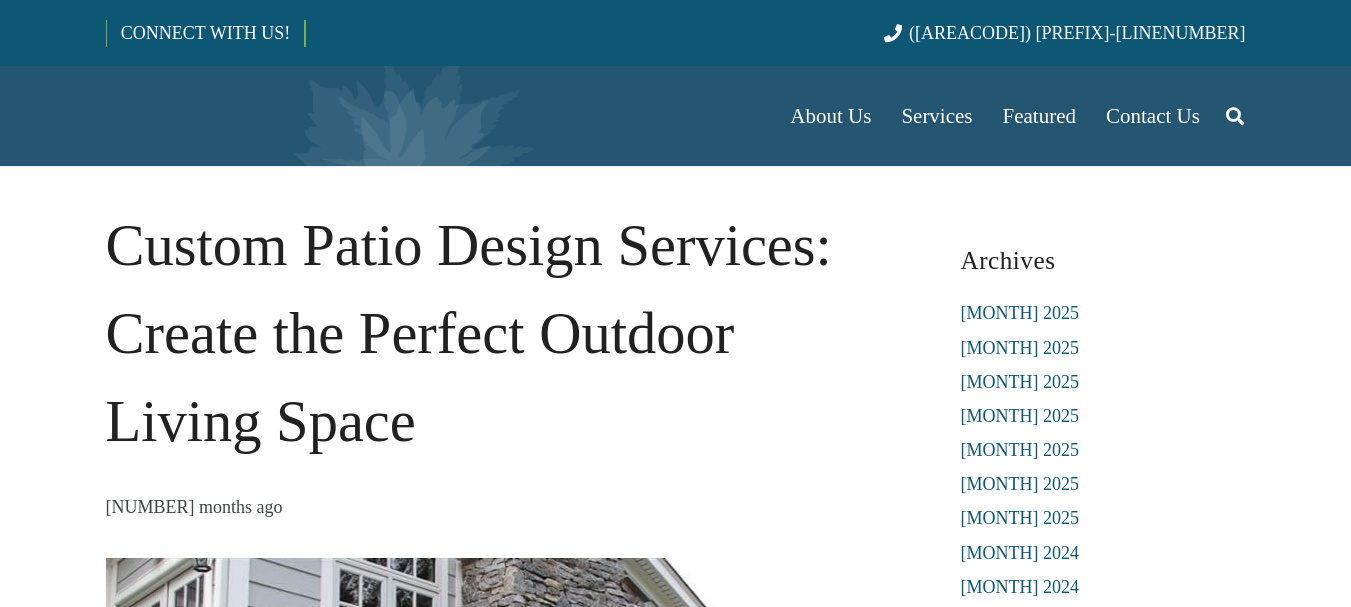 scroll, scrollTop: 0, scrollLeft: 0, axis: both 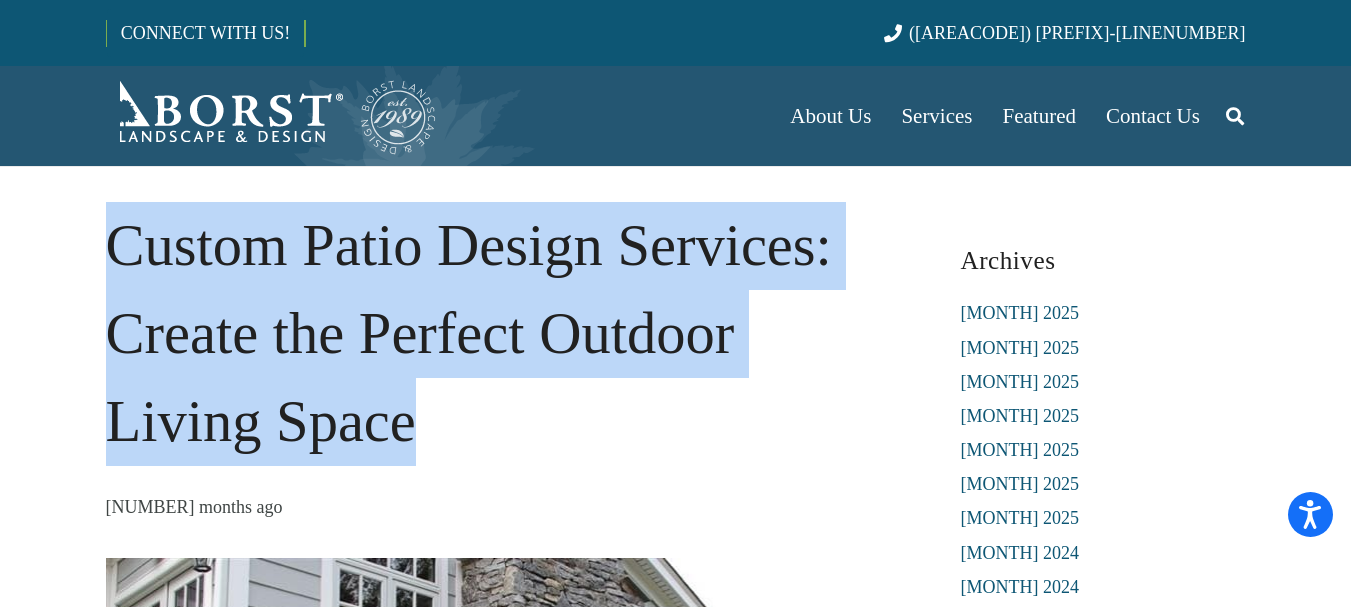 drag, startPoint x: 426, startPoint y: 438, endPoint x: 113, endPoint y: 262, distance: 359.0891 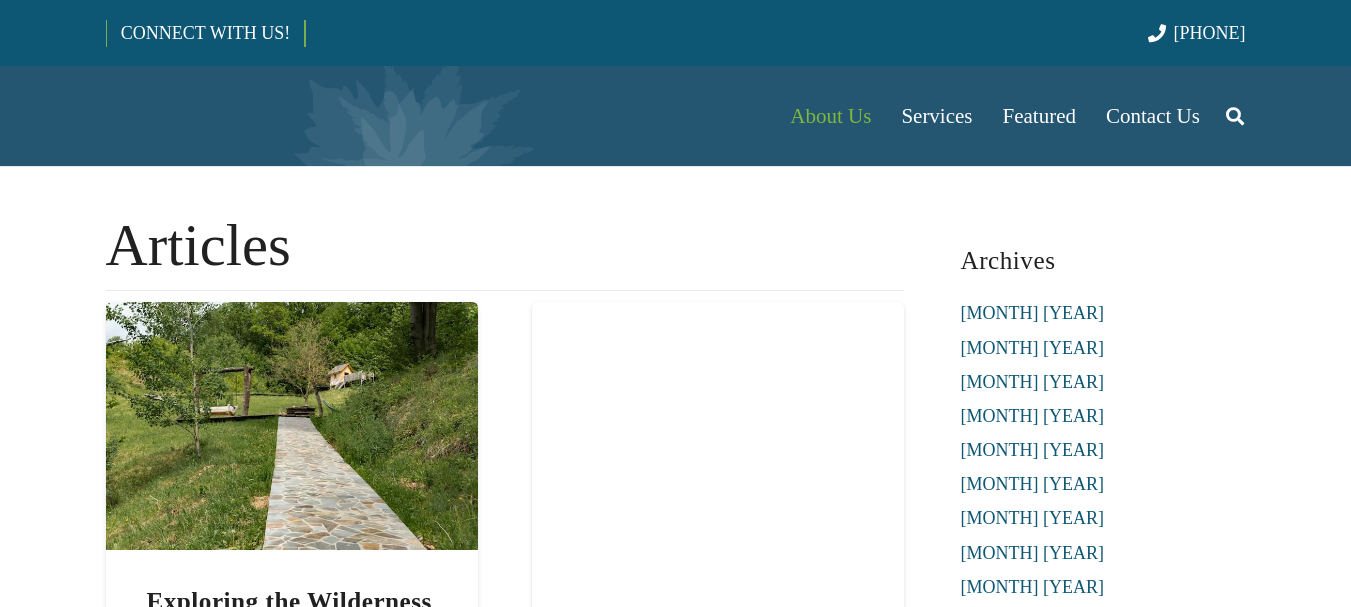 scroll, scrollTop: 0, scrollLeft: 0, axis: both 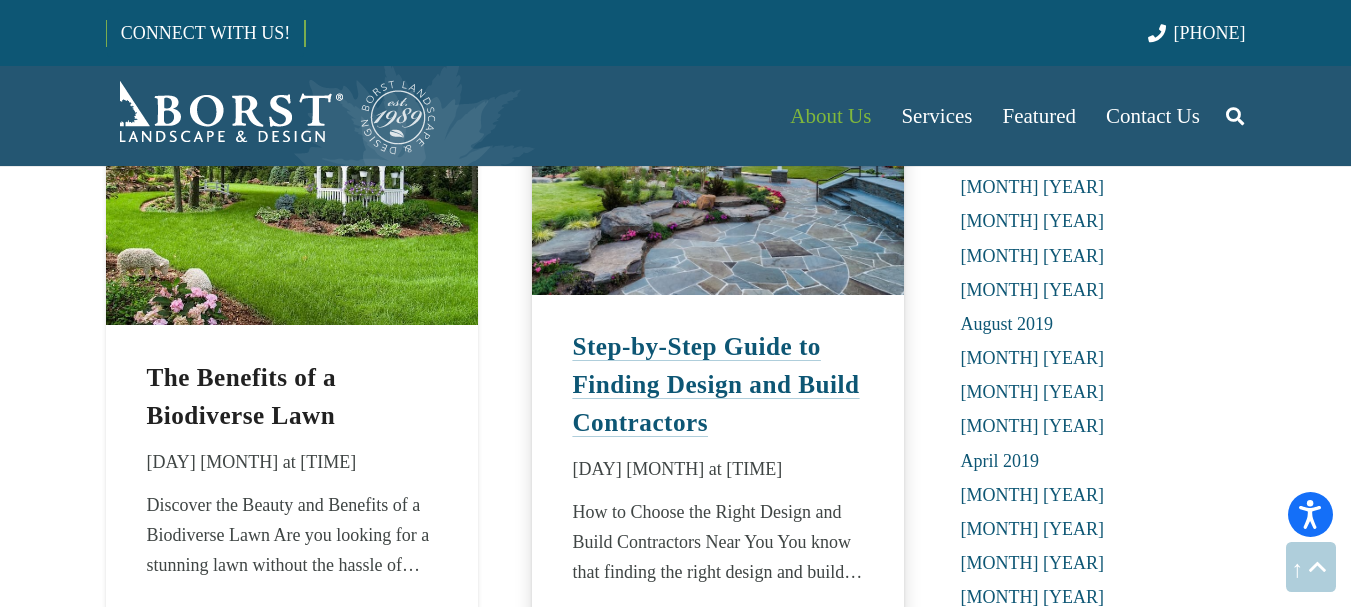 click on "Step-by-Step Guide to Finding Design and Build Contractors" at bounding box center [715, 384] 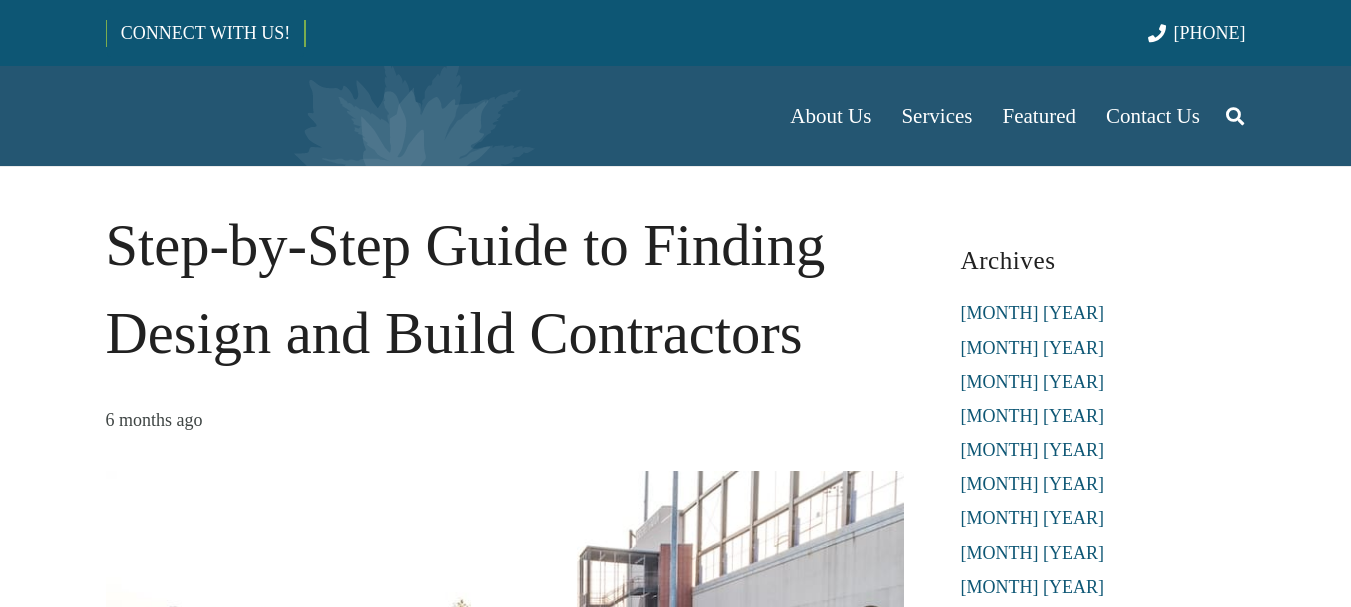 scroll, scrollTop: 0, scrollLeft: 0, axis: both 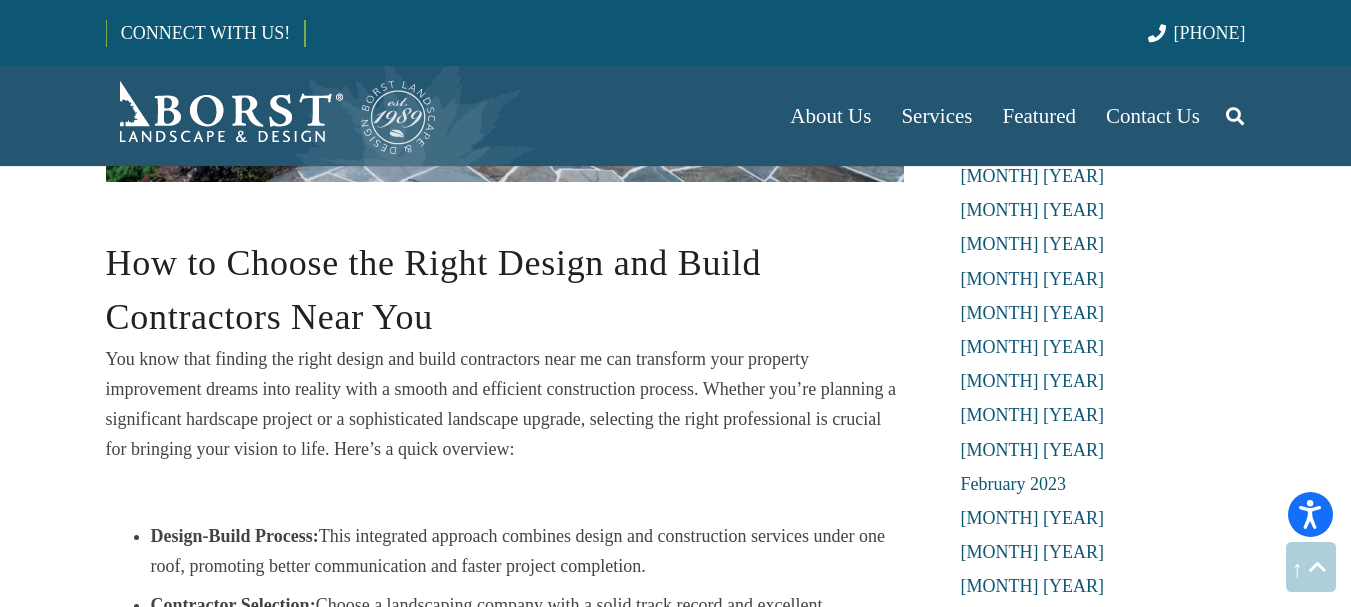 drag, startPoint x: 1355, startPoint y: 30, endPoint x: 1353, endPoint y: 79, distance: 49.0408 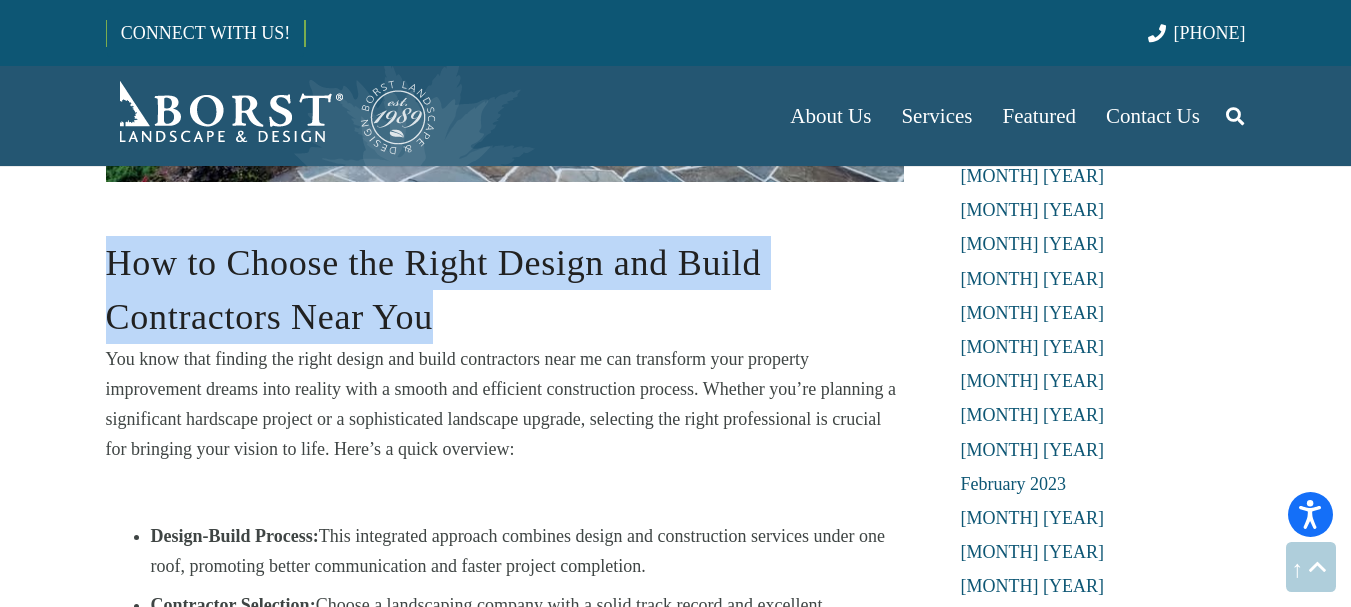 drag, startPoint x: 439, startPoint y: 315, endPoint x: 99, endPoint y: 268, distance: 343.23315 